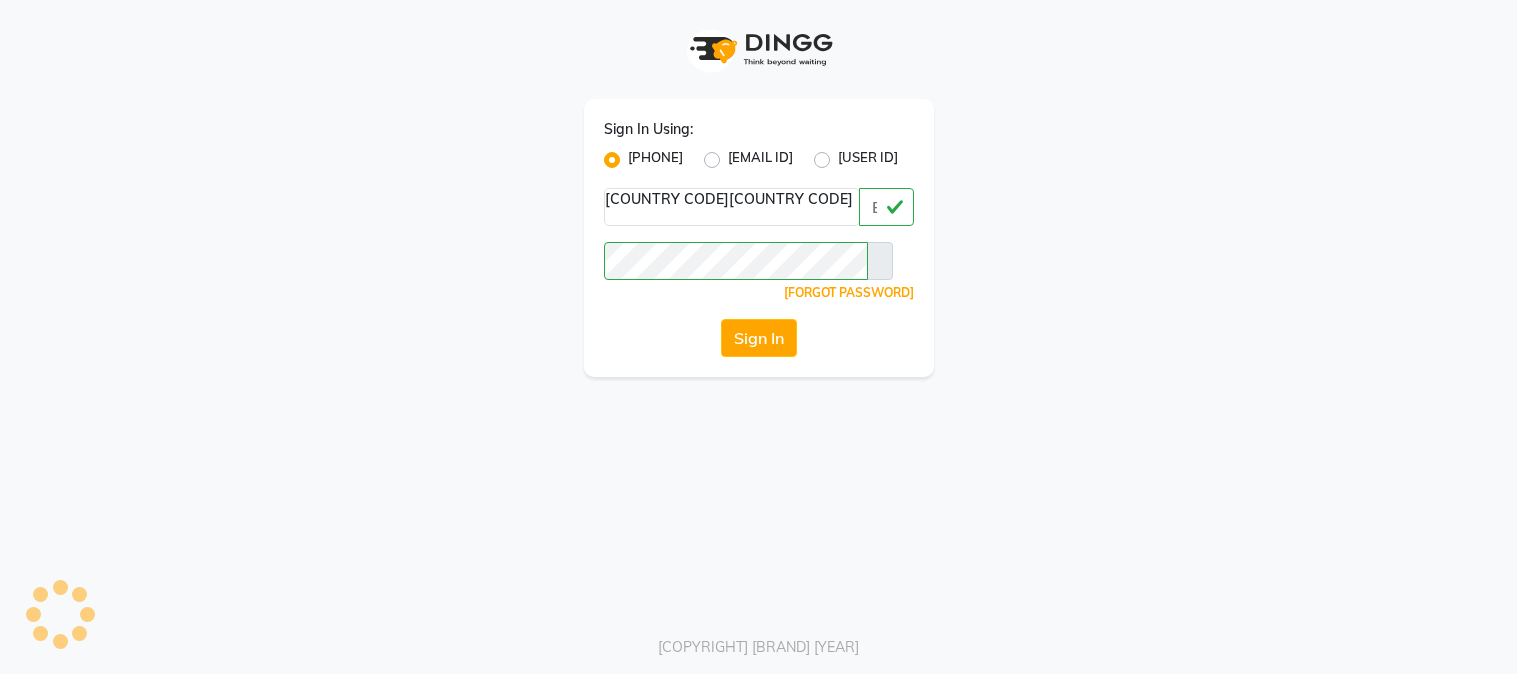 scroll, scrollTop: 0, scrollLeft: 0, axis: both 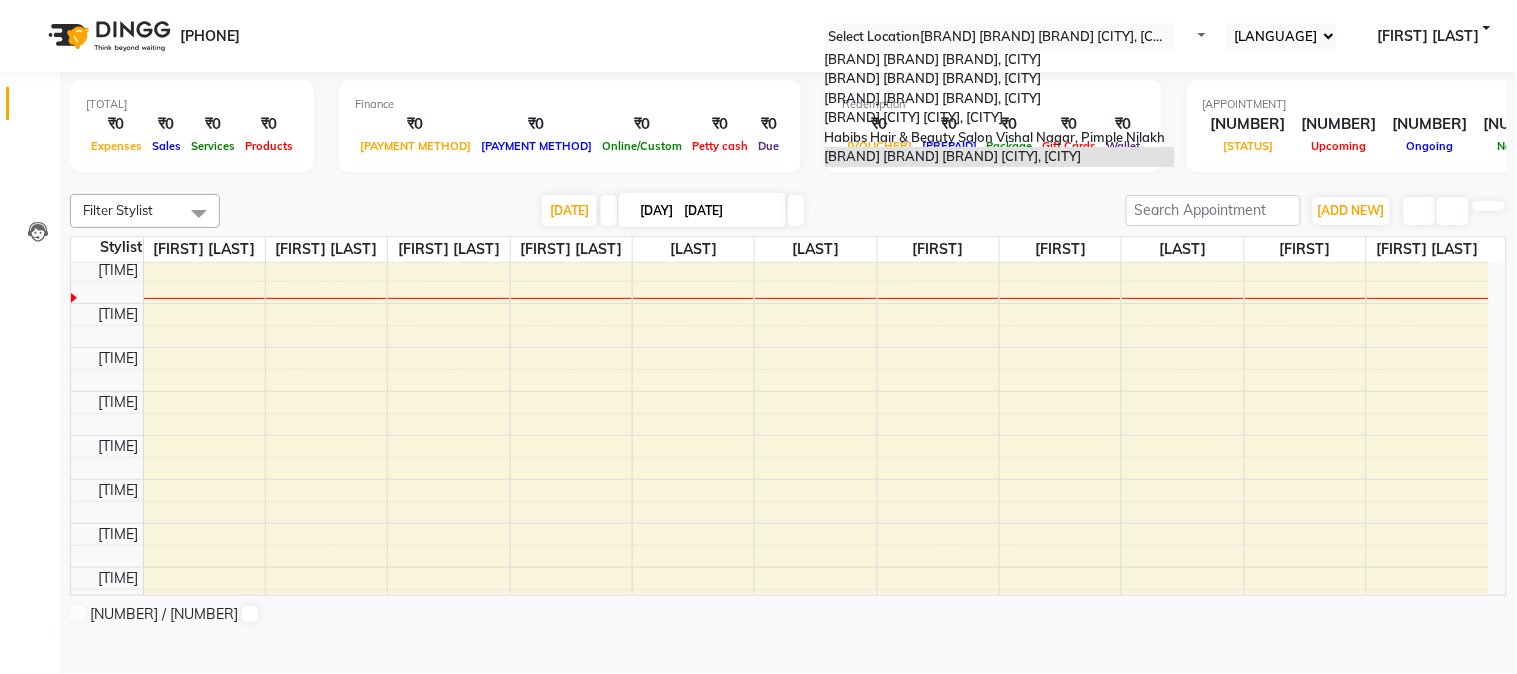 click at bounding box center [1171, 42] 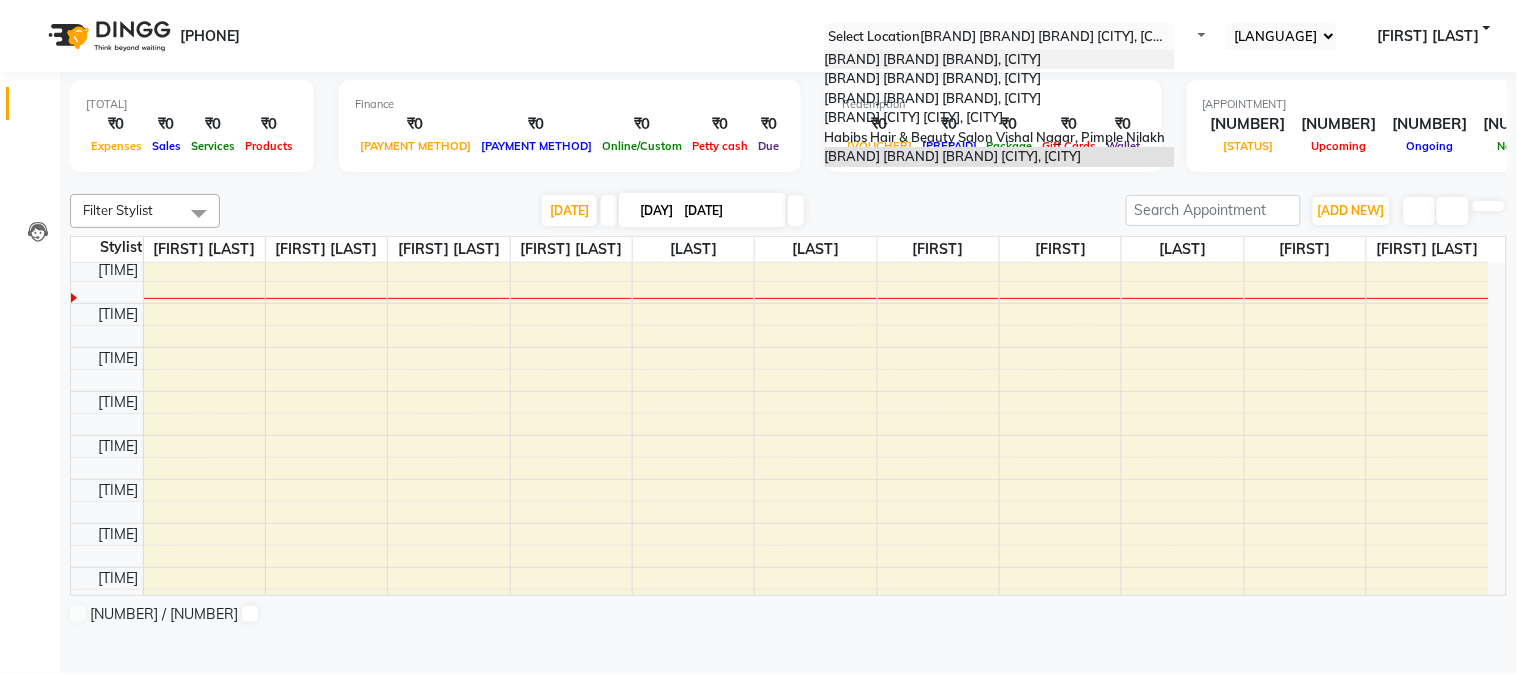 click on "[BRAND] [SERVICE] [BRAND], [LOCATION]" at bounding box center (1000, 60) 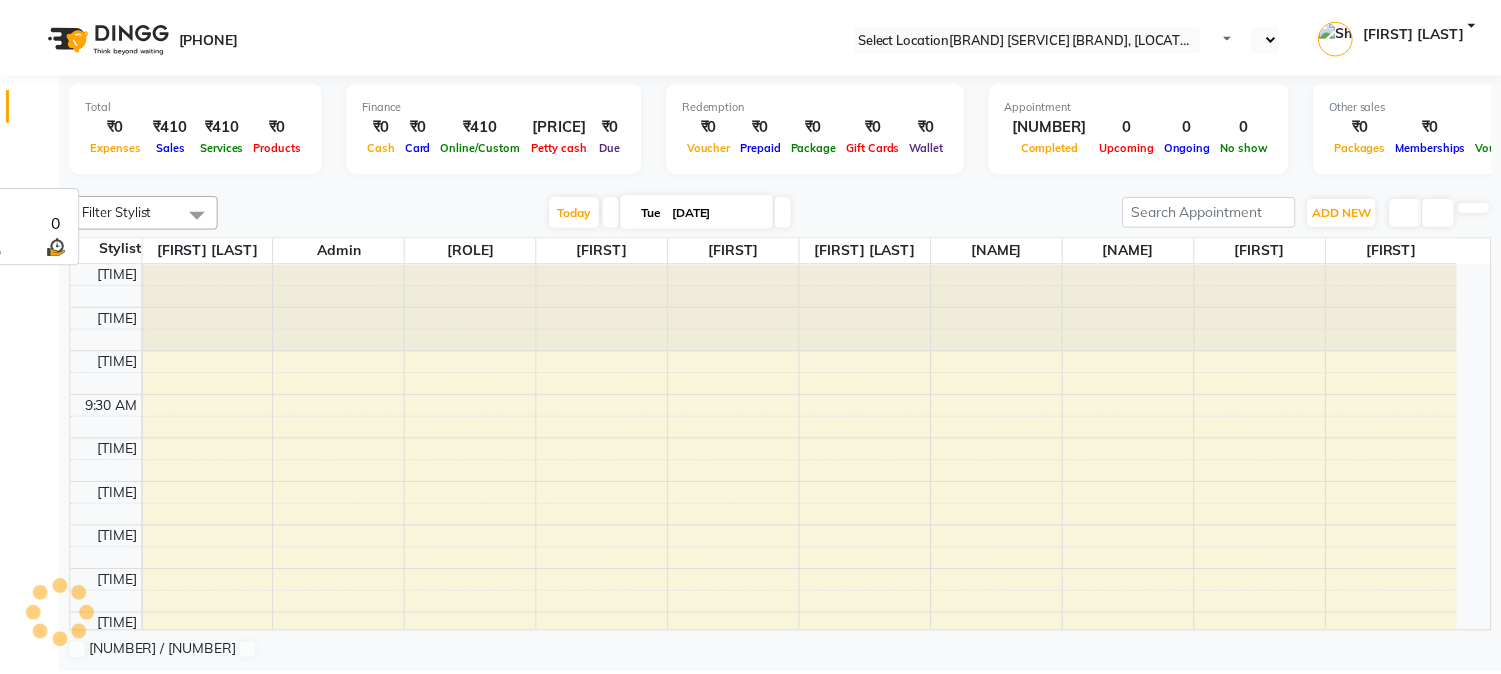 scroll, scrollTop: 0, scrollLeft: 0, axis: both 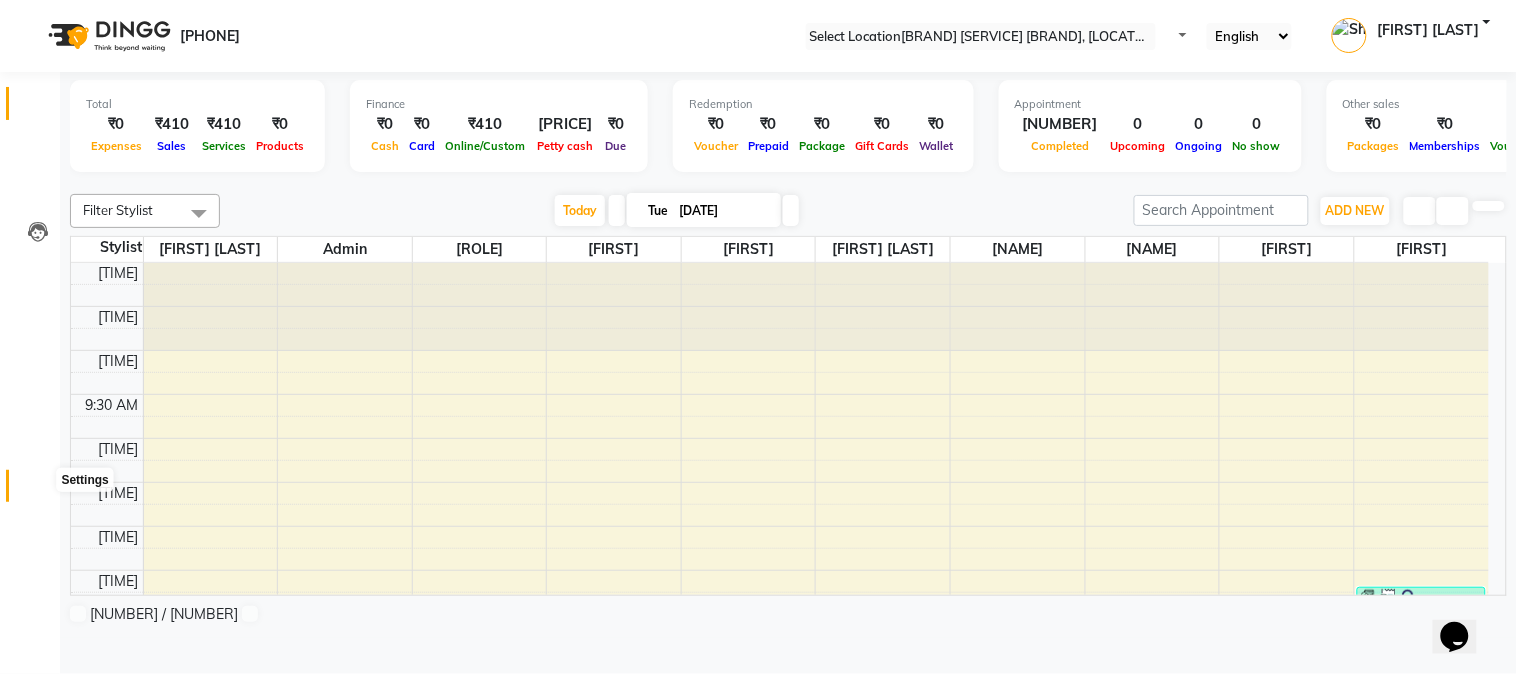 click at bounding box center [37, 491] 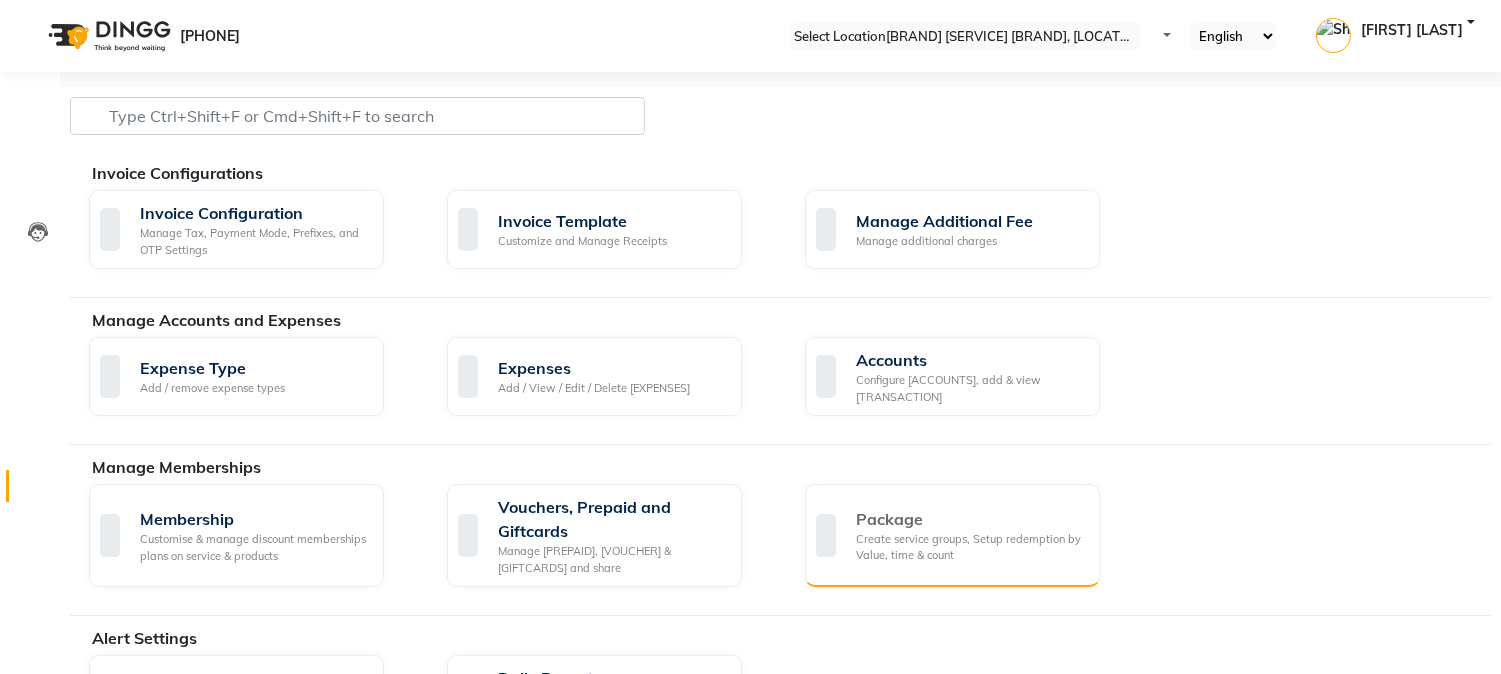 click on "Create service groups, Setup redemption by Value, time & count" at bounding box center [970, 547] 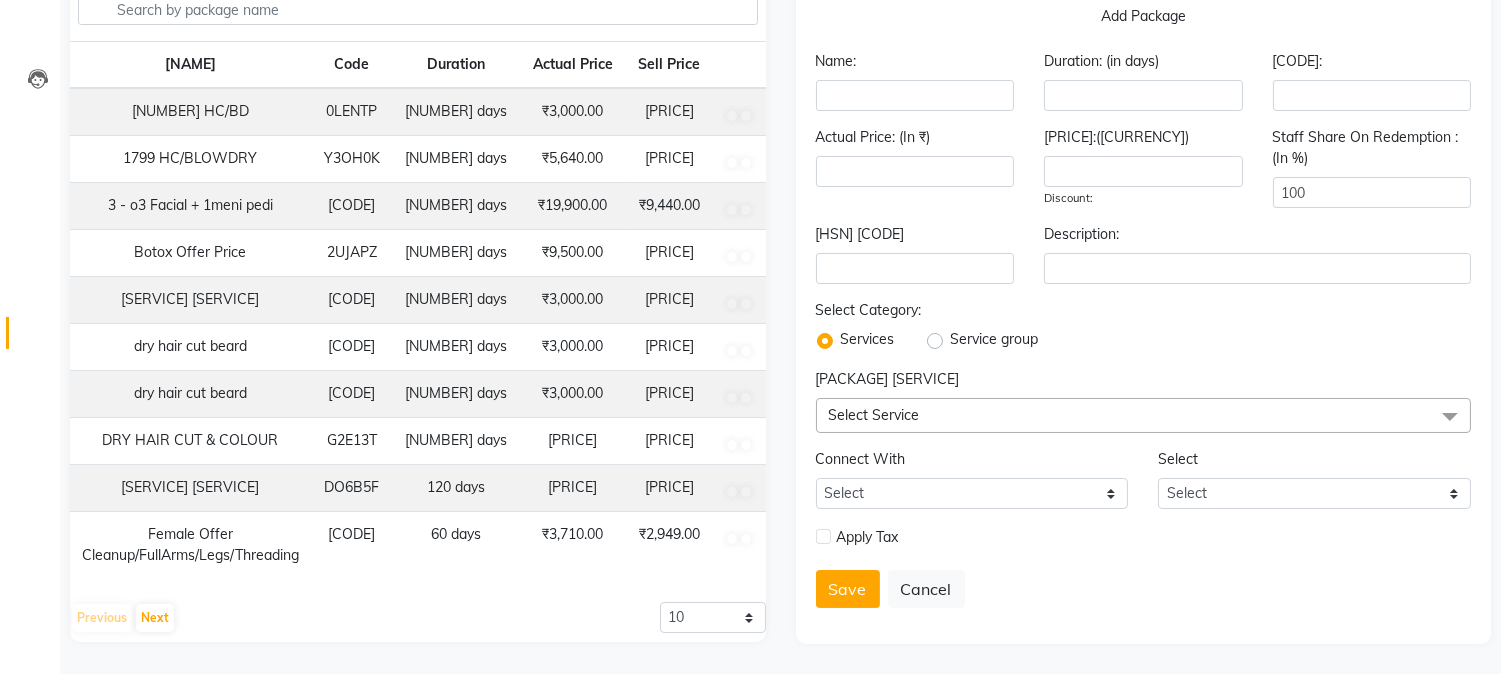 scroll, scrollTop: 241, scrollLeft: 0, axis: vertical 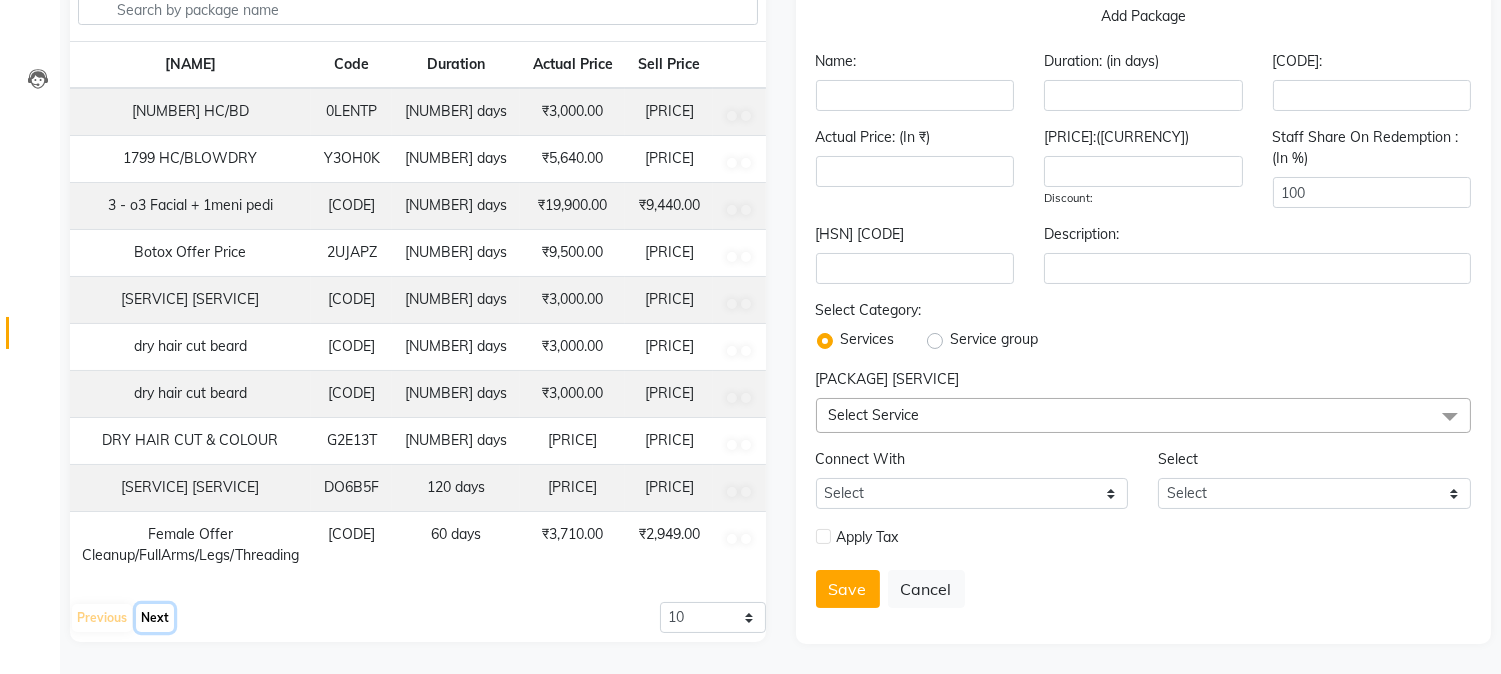 click on "Next" at bounding box center (155, 618) 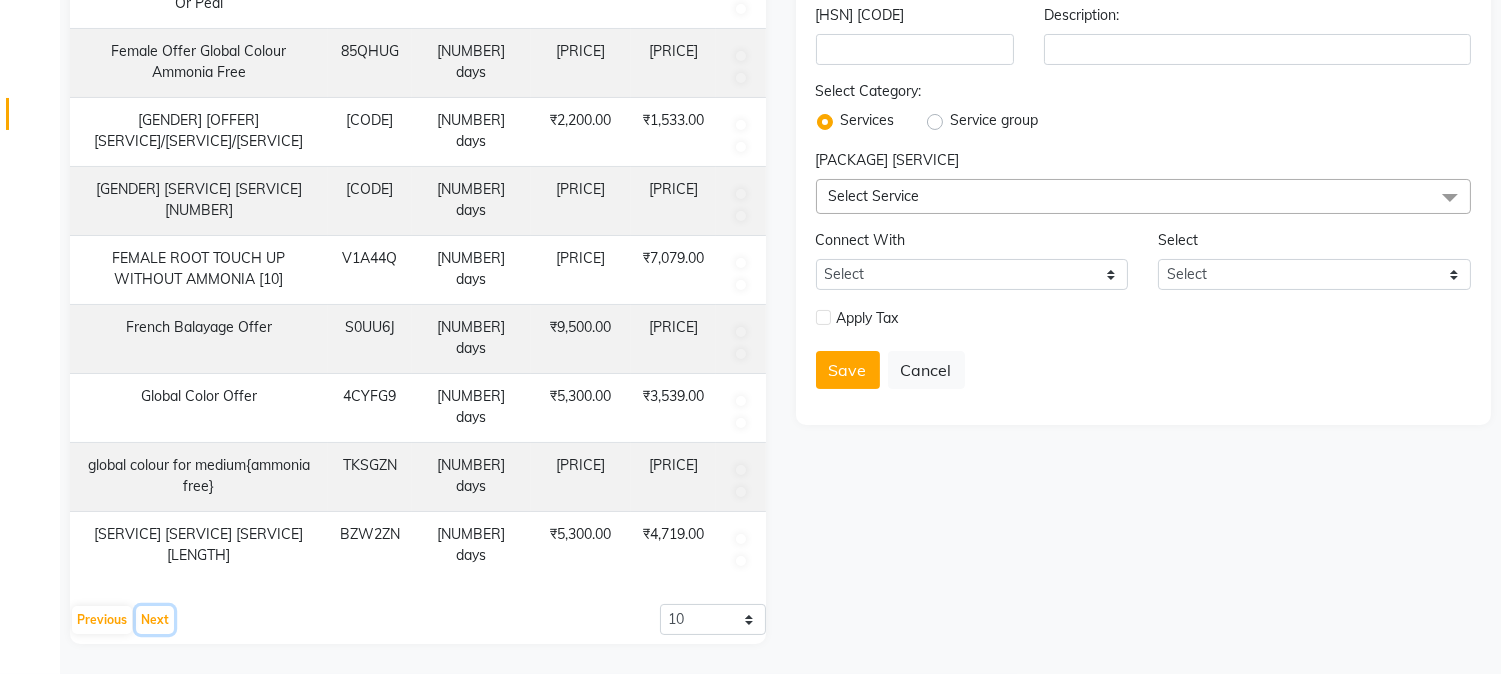 scroll, scrollTop: 572, scrollLeft: 0, axis: vertical 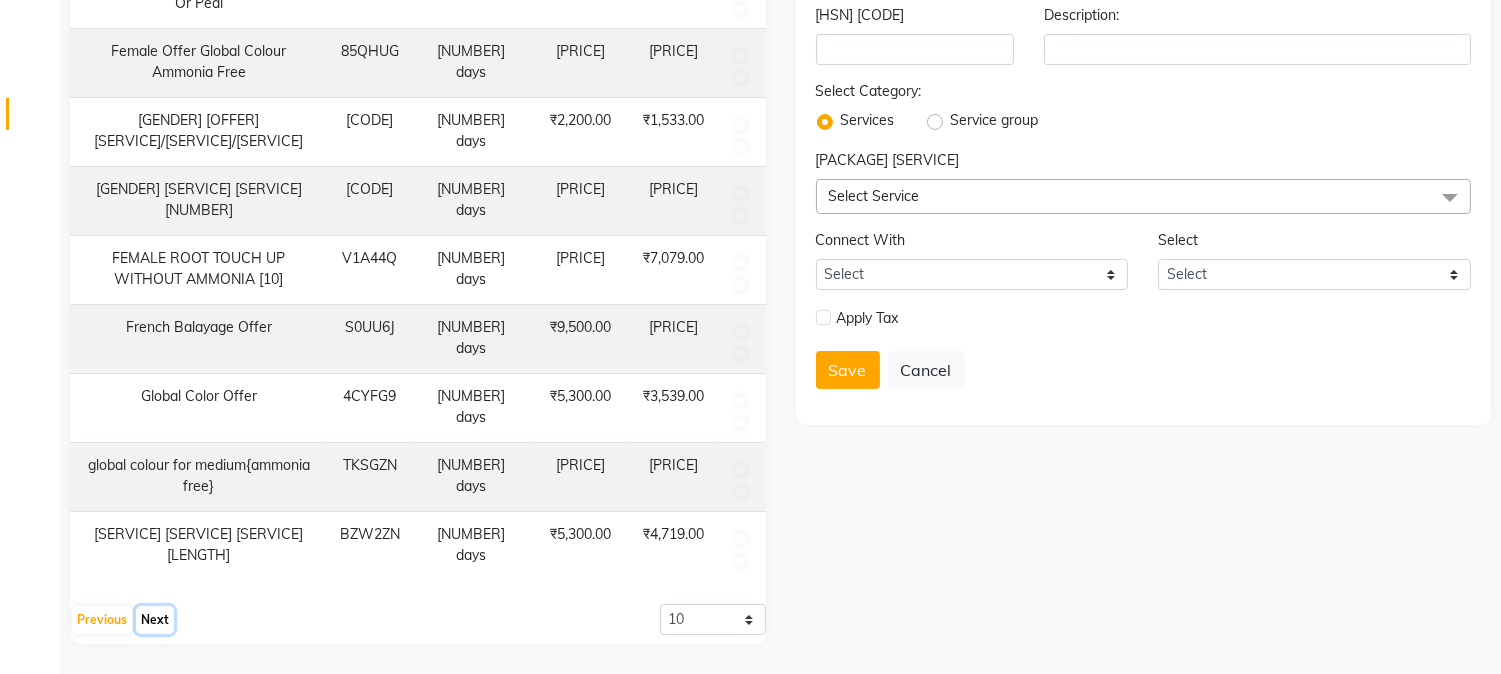 click on "Next" at bounding box center (155, 620) 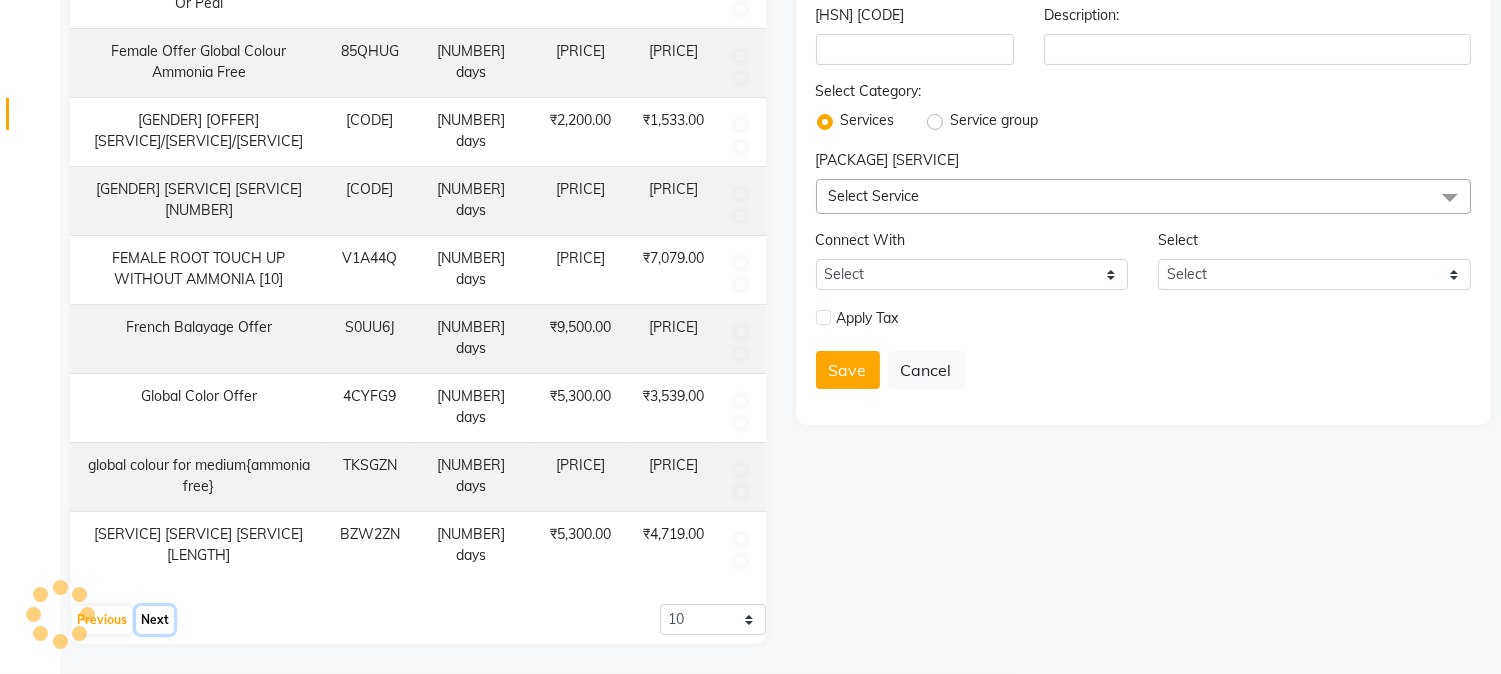 scroll, scrollTop: 241, scrollLeft: 0, axis: vertical 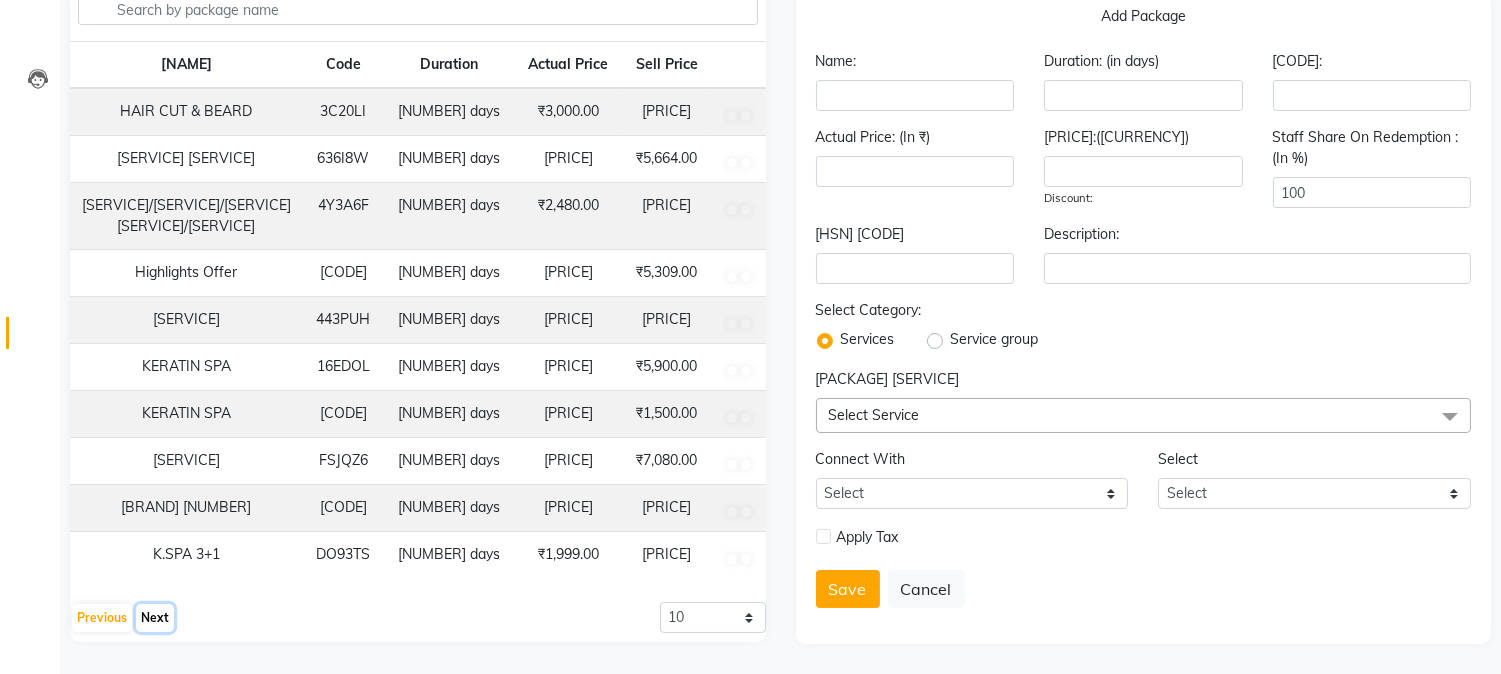 click on "Next" at bounding box center [155, 618] 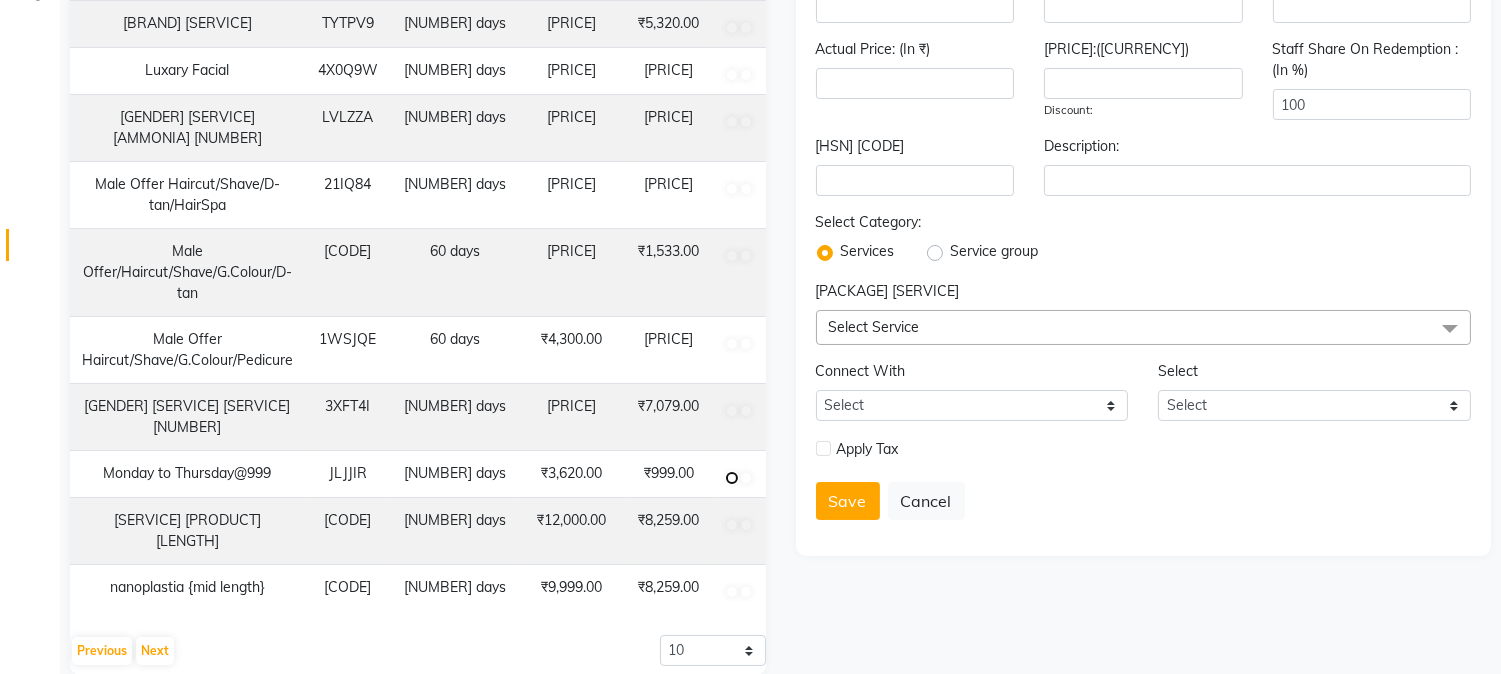 click at bounding box center [732, 28] 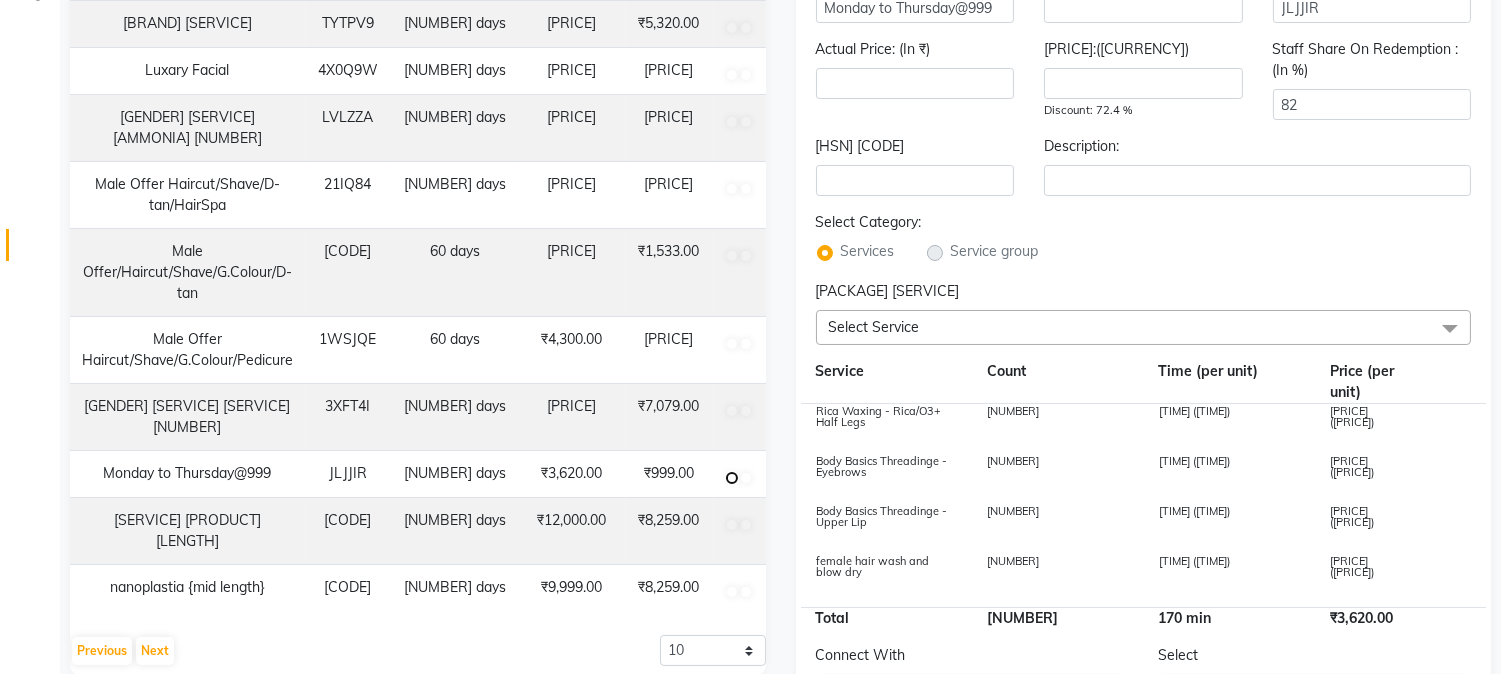 scroll, scrollTop: 0, scrollLeft: 0, axis: both 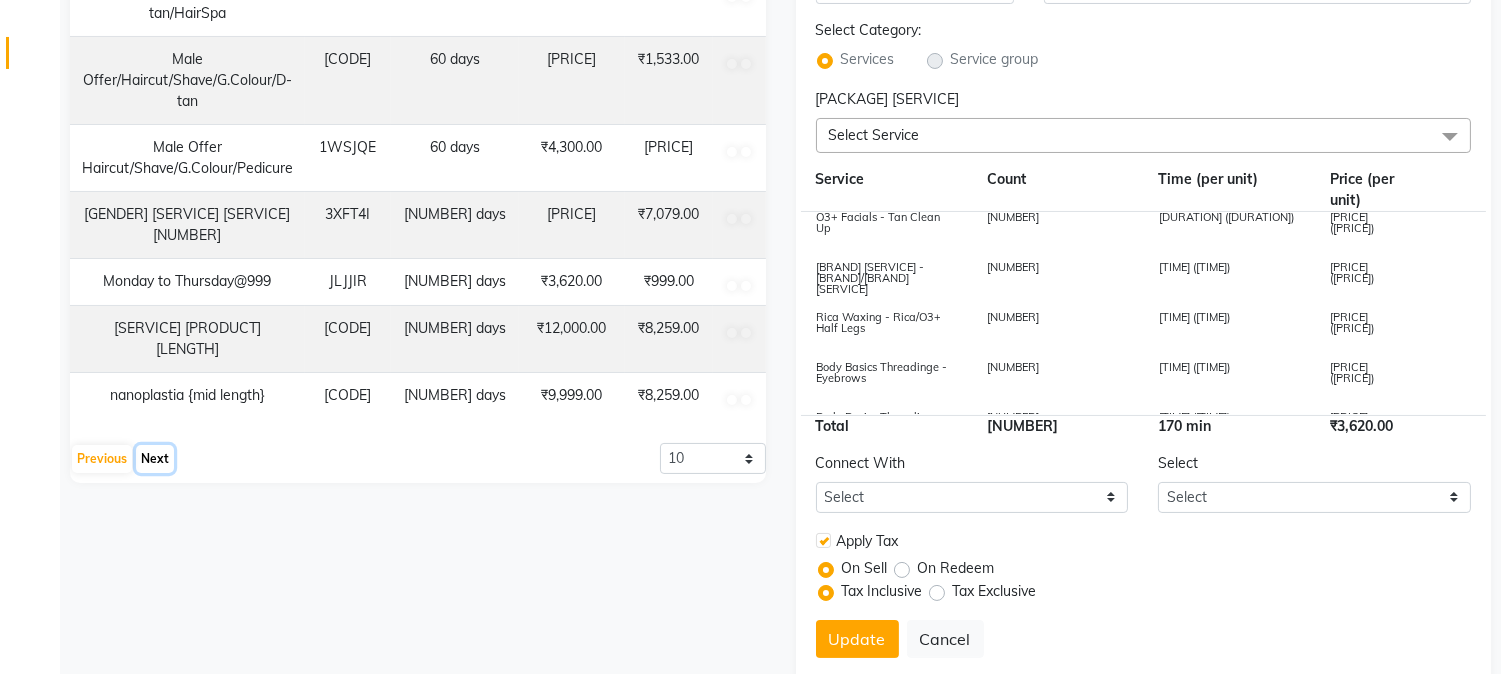 click on "Next" at bounding box center [155, 459] 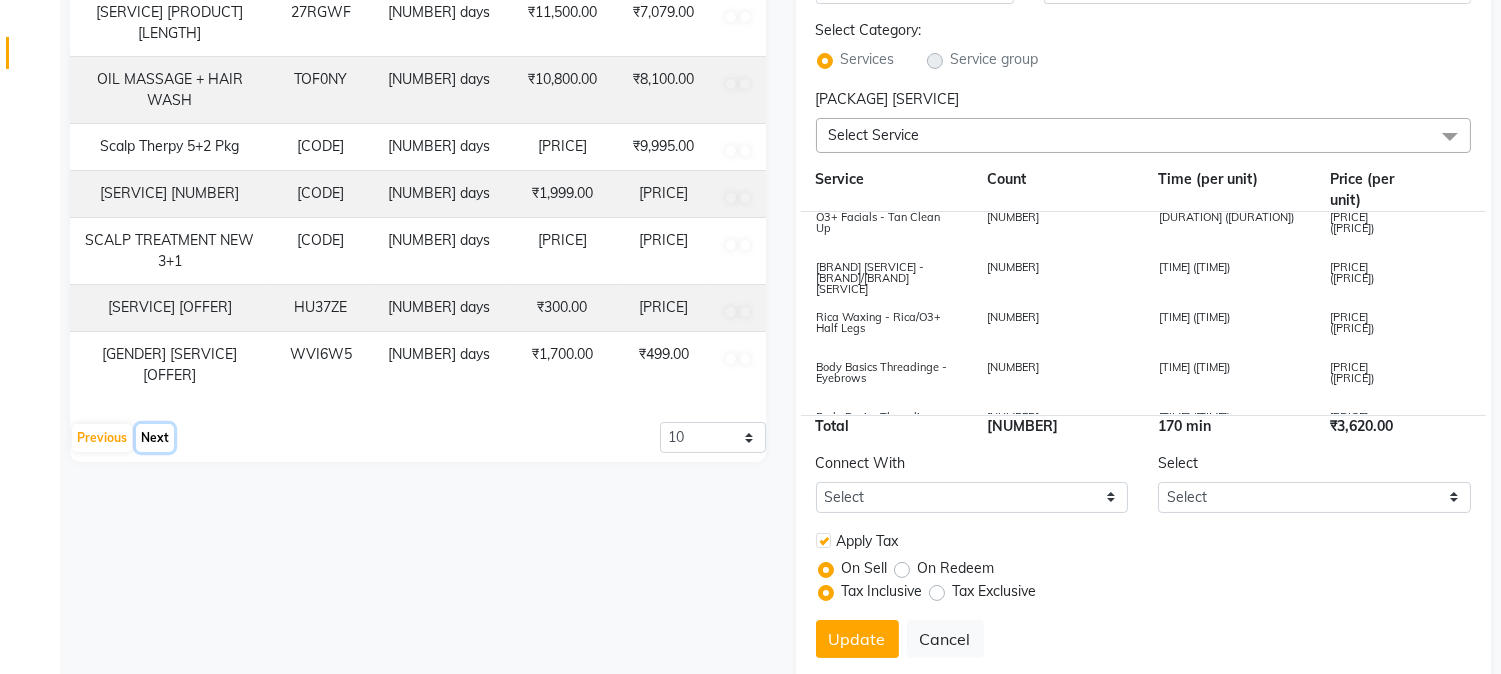 click on "Next" at bounding box center (155, 438) 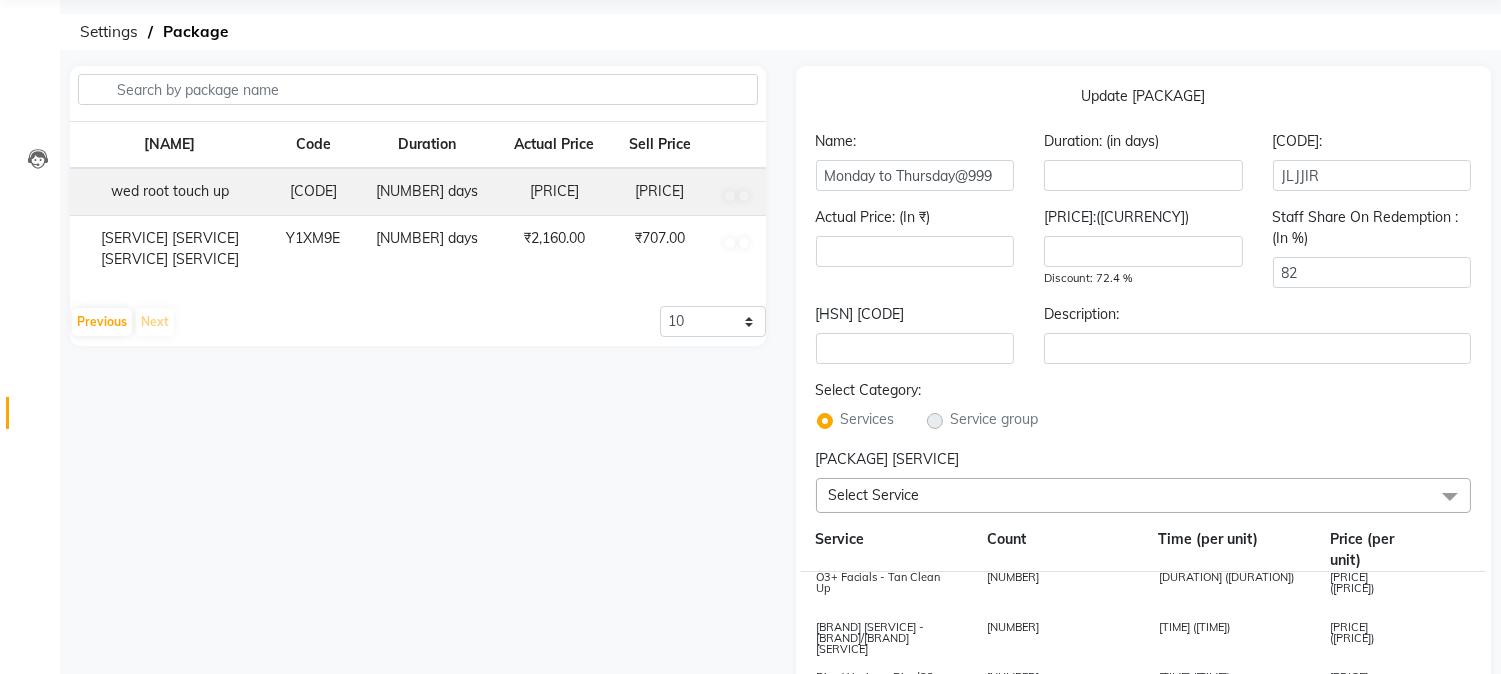 scroll, scrollTop: 32, scrollLeft: 0, axis: vertical 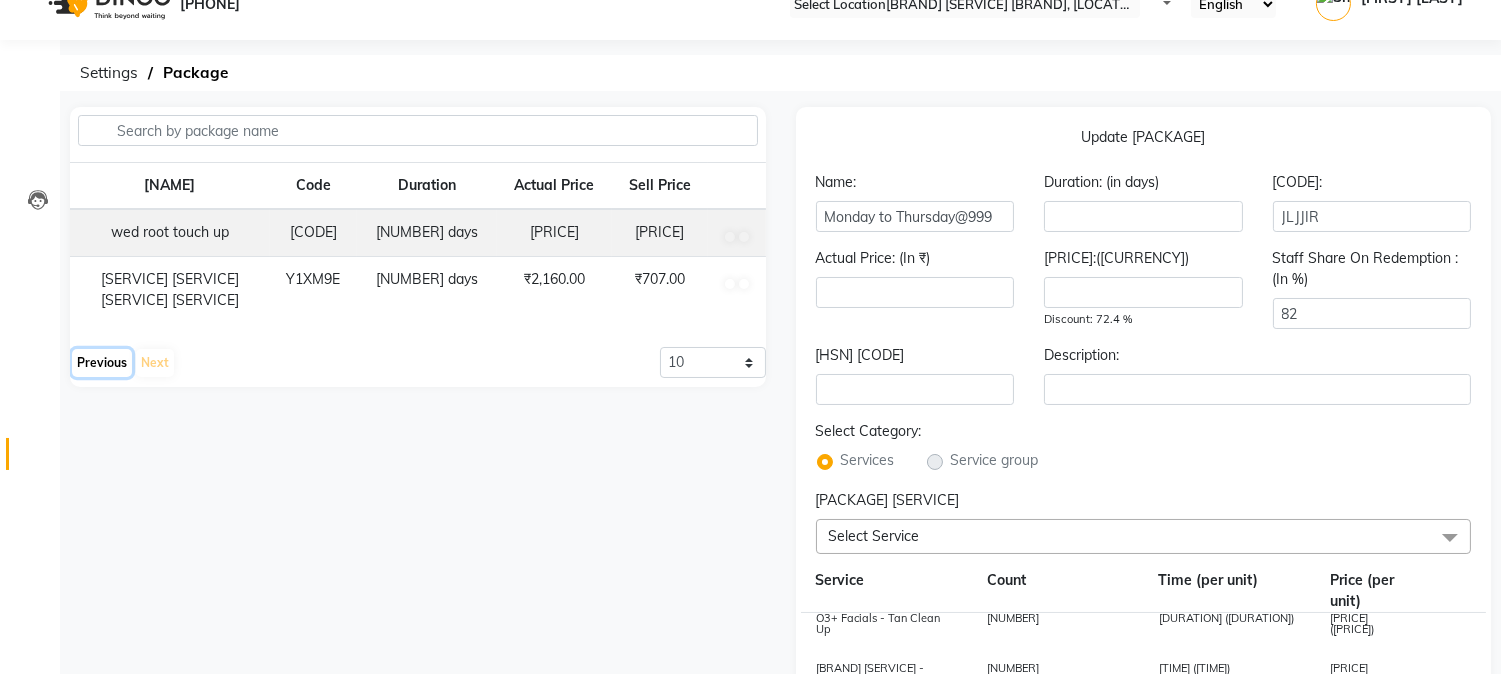 click on "Previous" at bounding box center (102, 363) 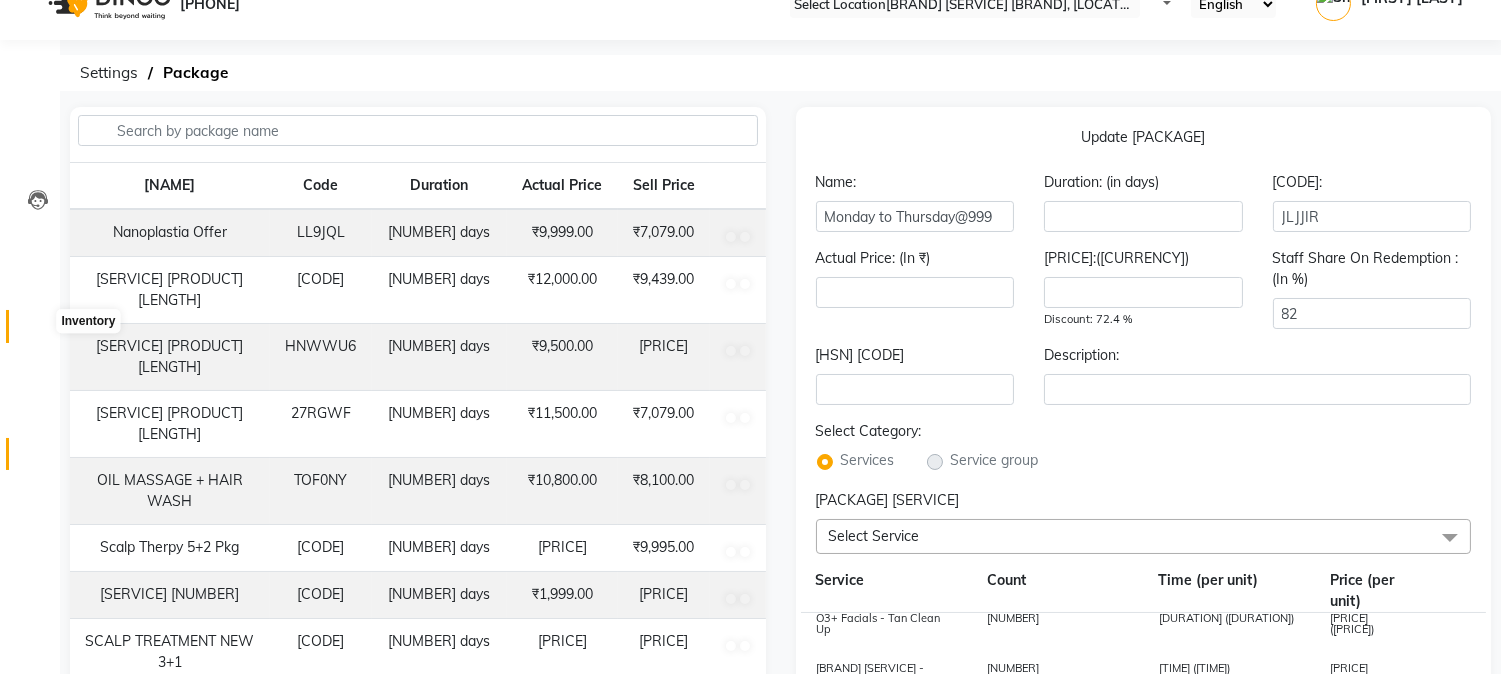 click at bounding box center [38, 331] 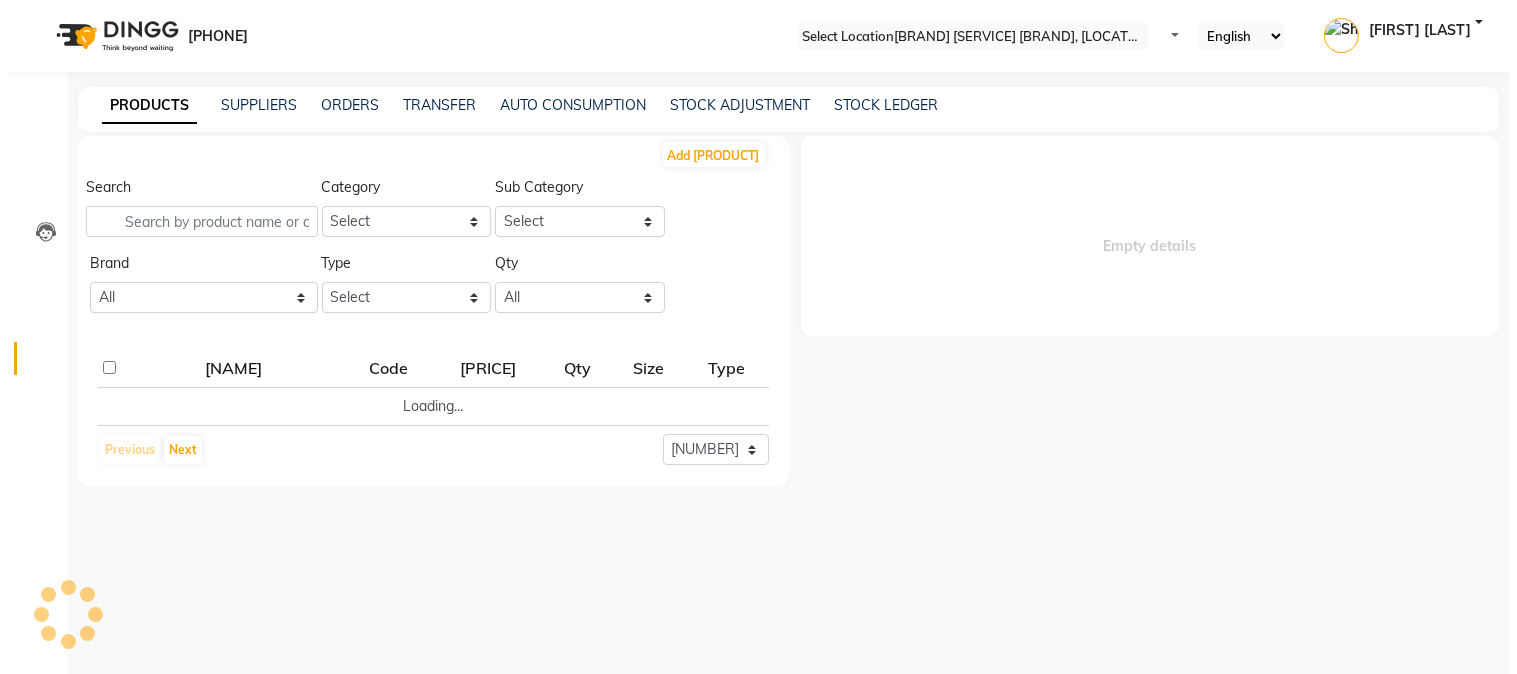 scroll, scrollTop: 0, scrollLeft: 0, axis: both 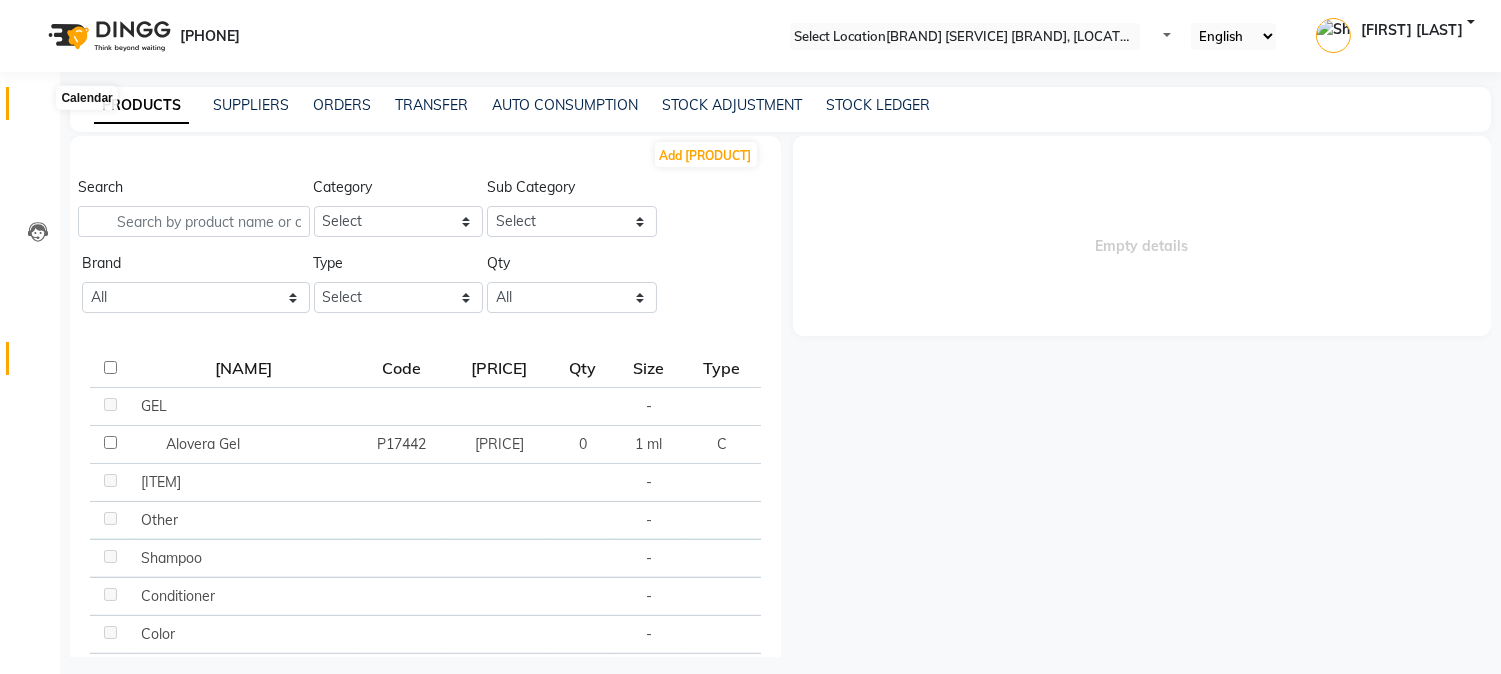 click at bounding box center [38, 108] 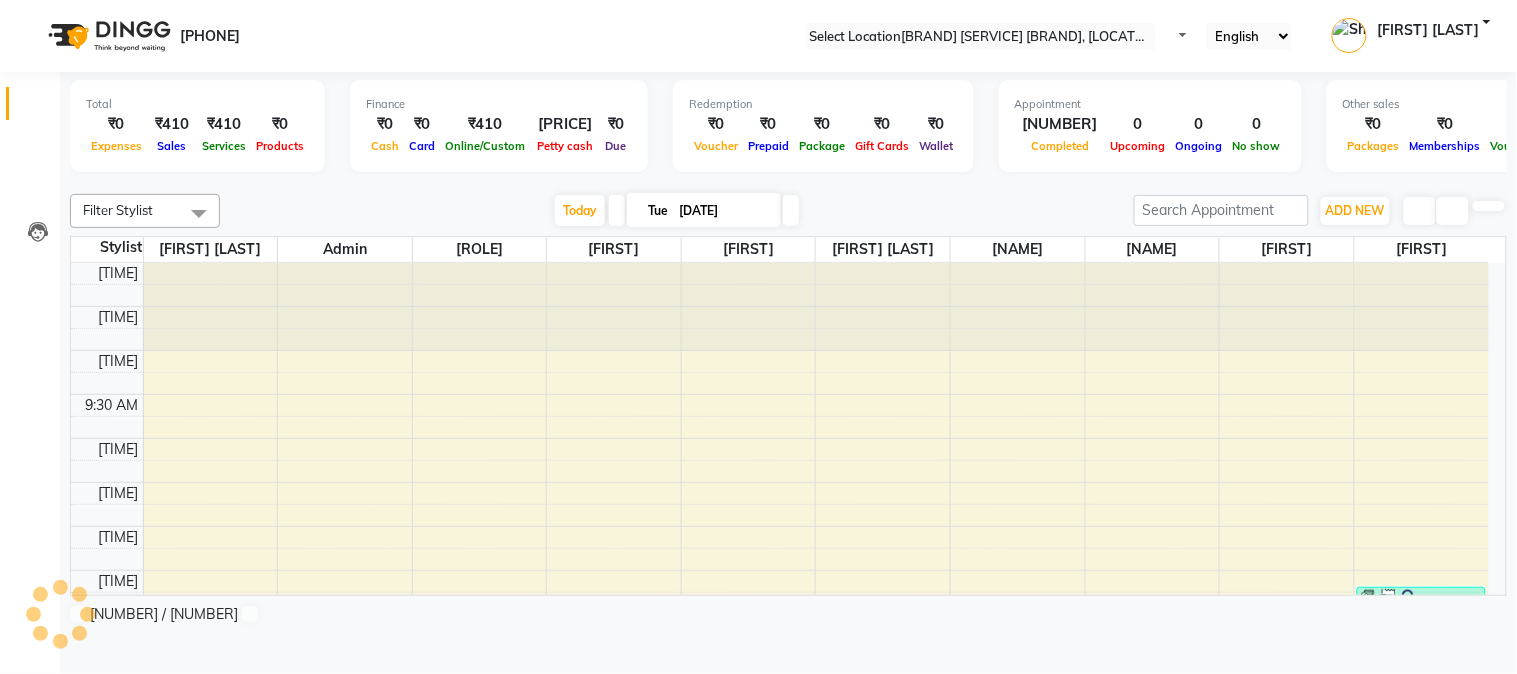 scroll, scrollTop: 0, scrollLeft: 0, axis: both 